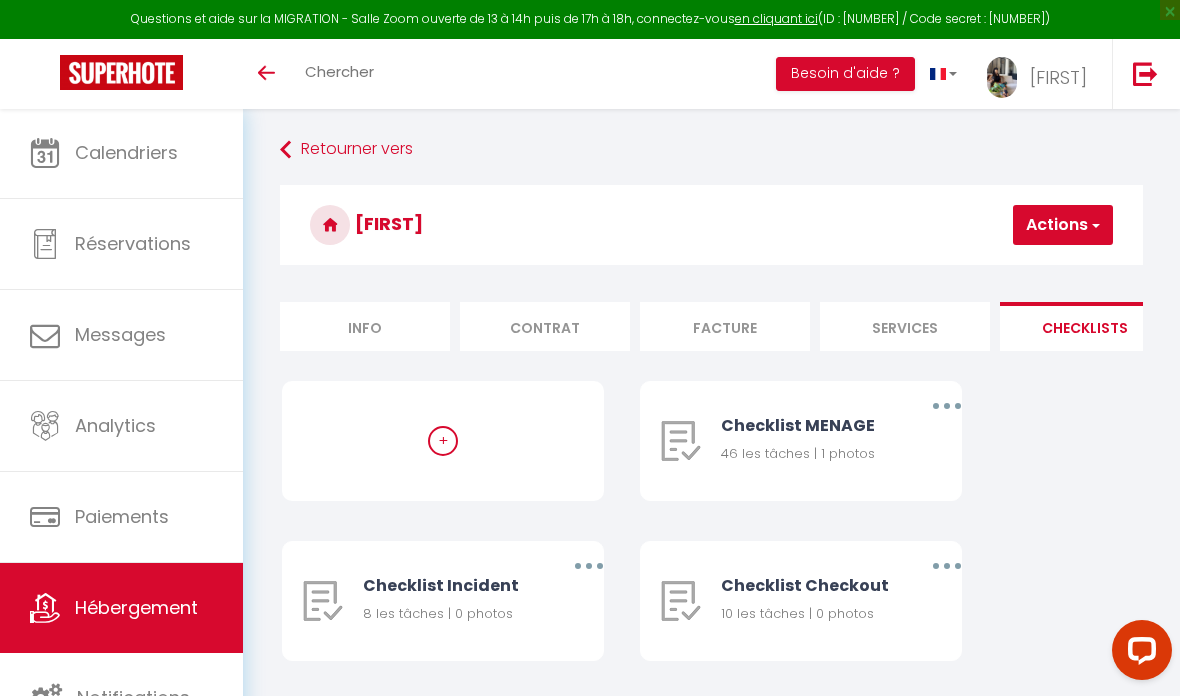 scroll, scrollTop: 0, scrollLeft: 0, axis: both 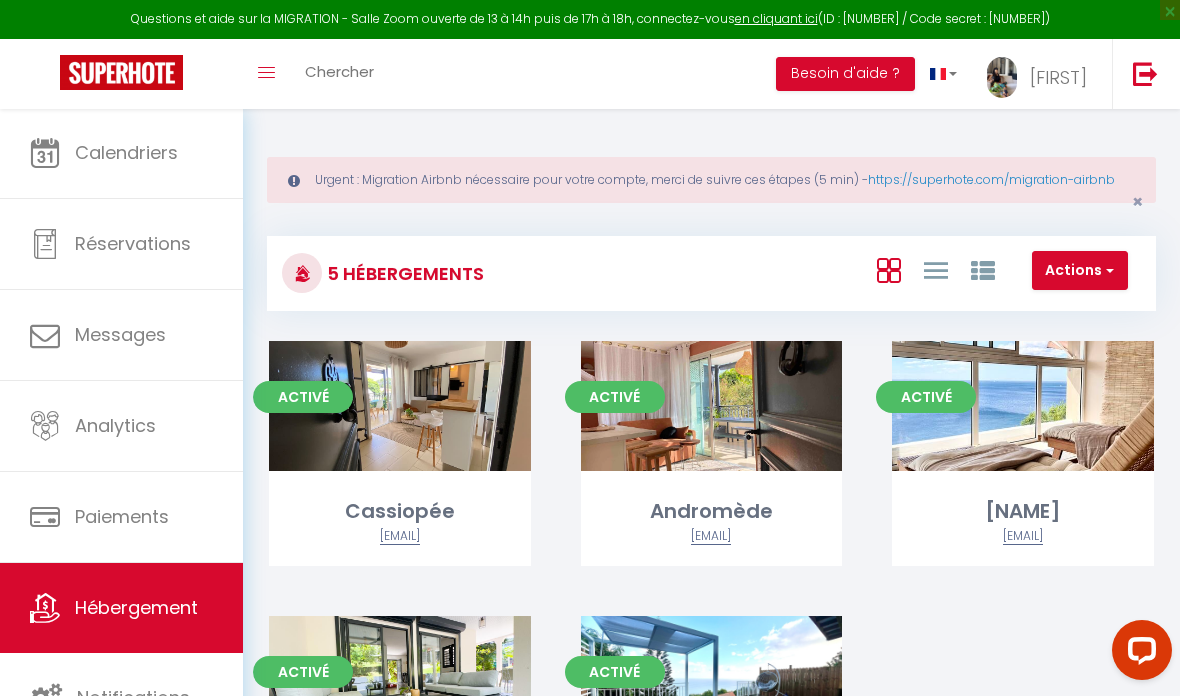 click on "Editer" at bounding box center [711, 406] 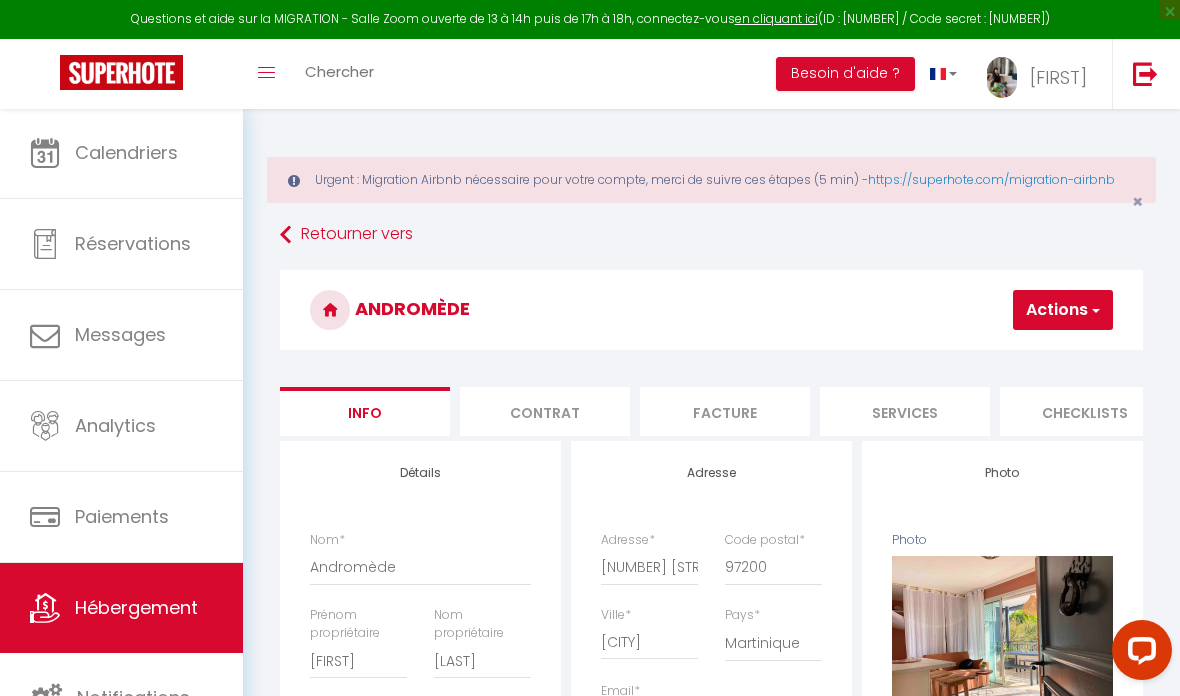 select 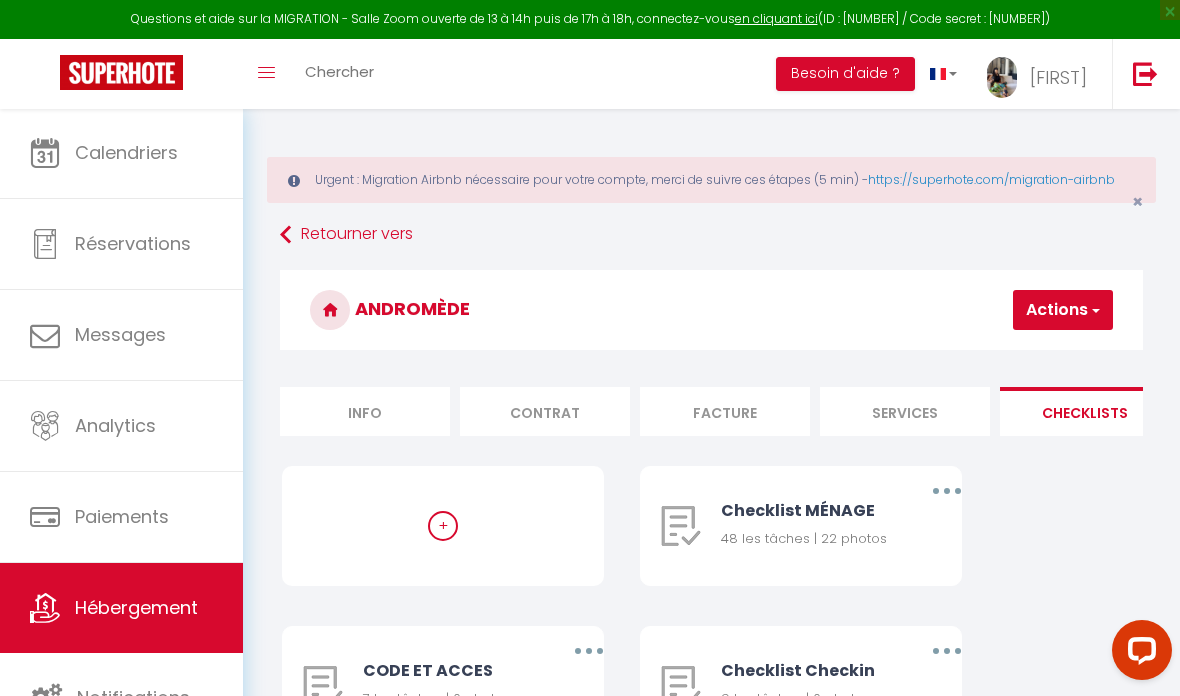 click at bounding box center [947, 491] 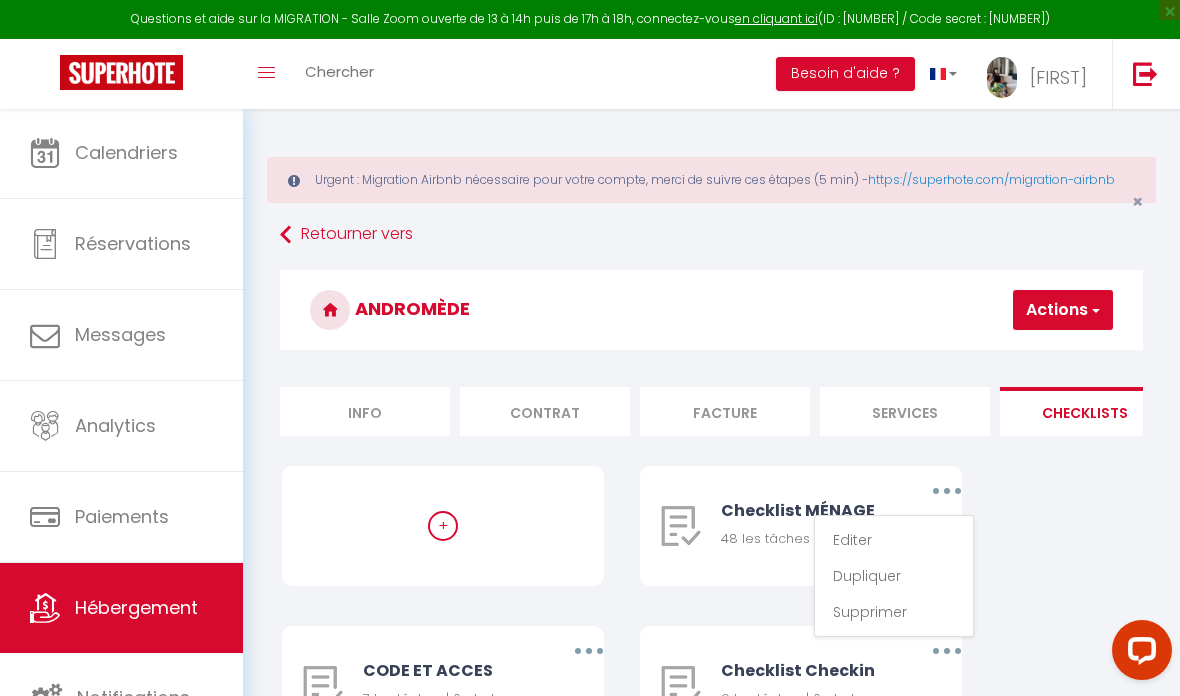 click on "Editer" at bounding box center (894, 540) 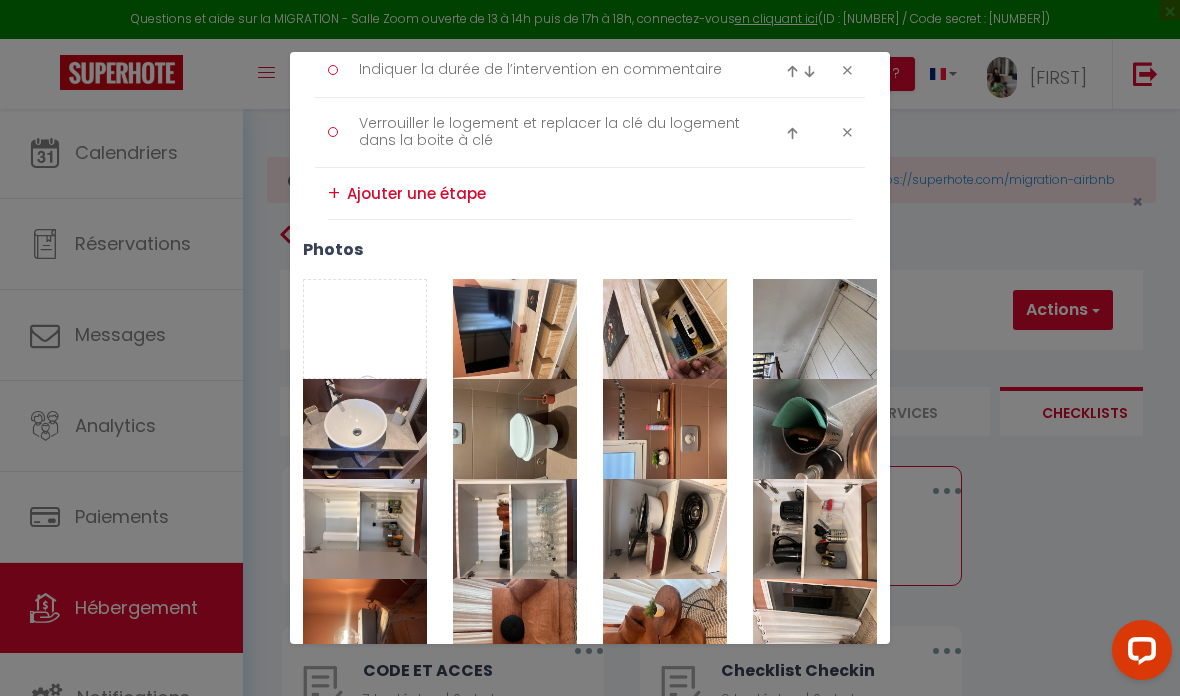 scroll, scrollTop: 3306, scrollLeft: 0, axis: vertical 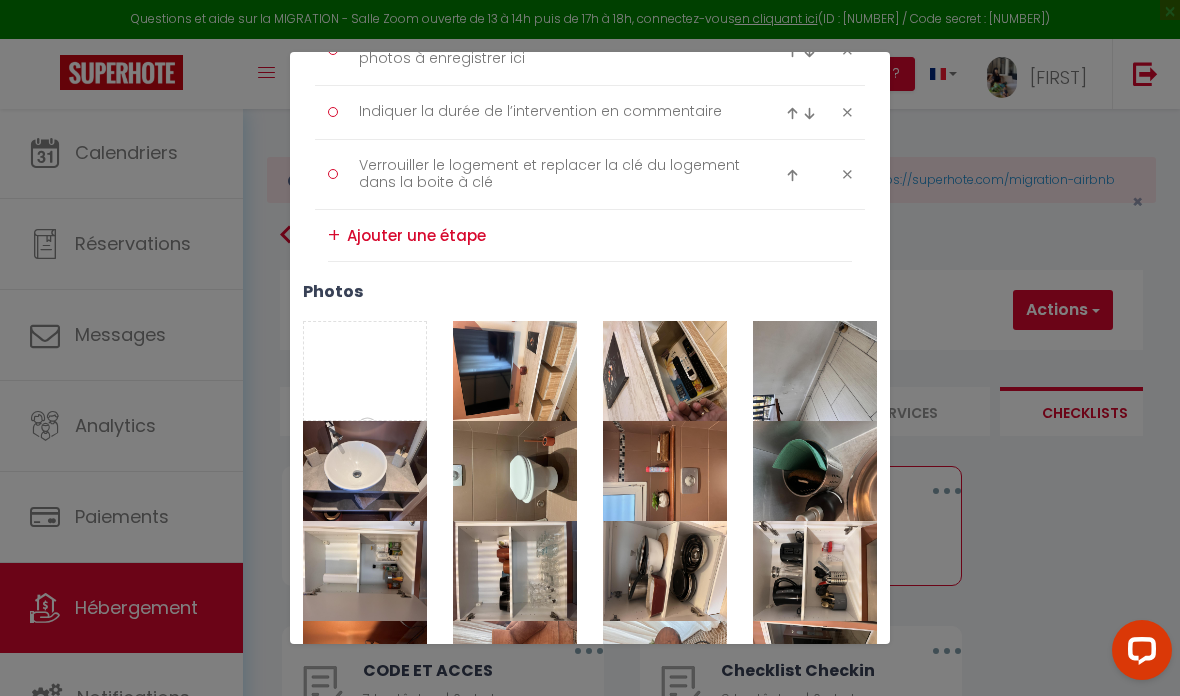 click on "Photo" at bounding box center (365, 371) 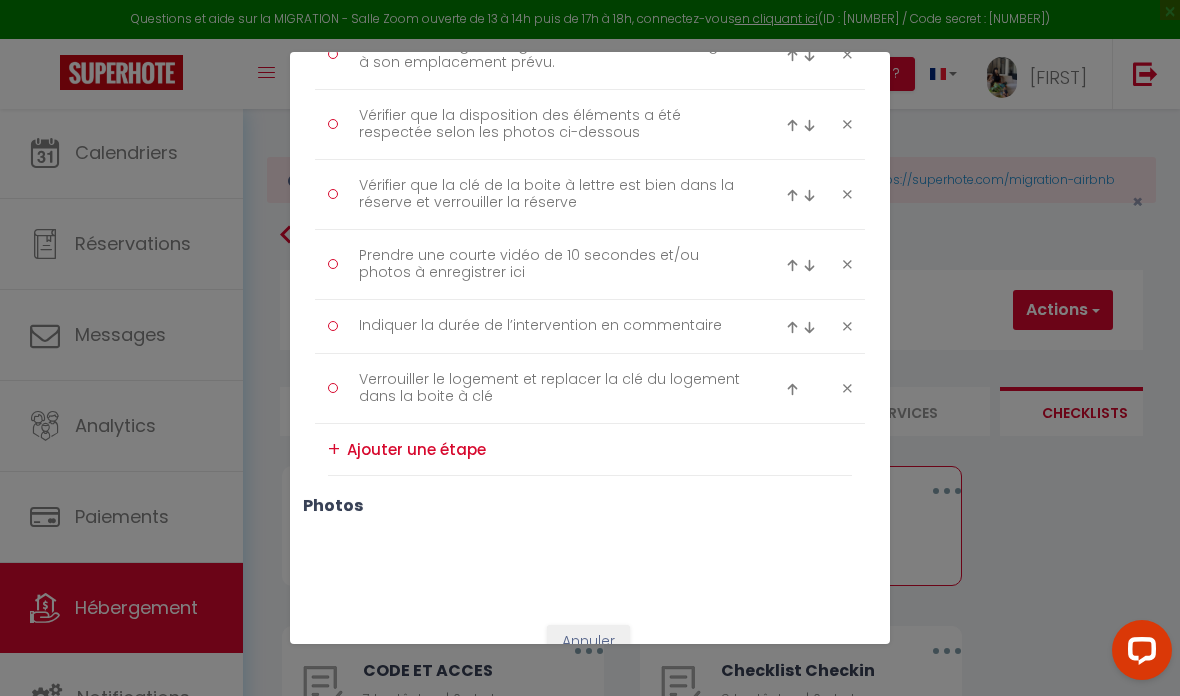 type 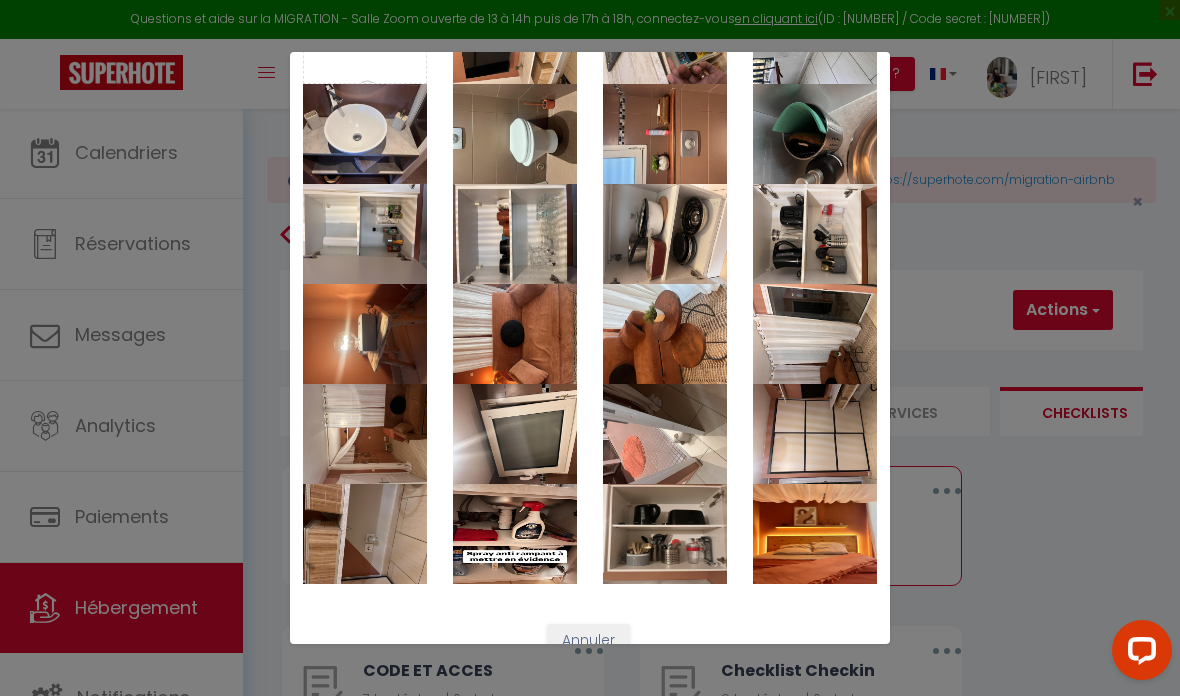 scroll, scrollTop: 3642, scrollLeft: 0, axis: vertical 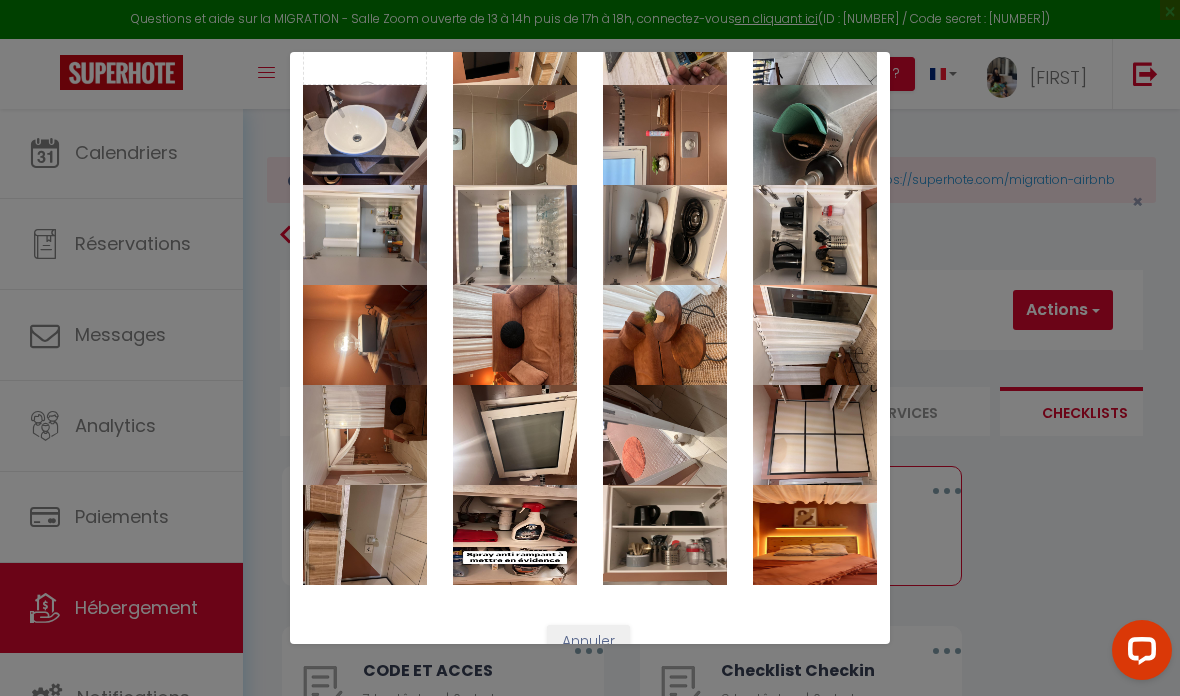 click on "Enregistrer" at bounding box center [595, 678] 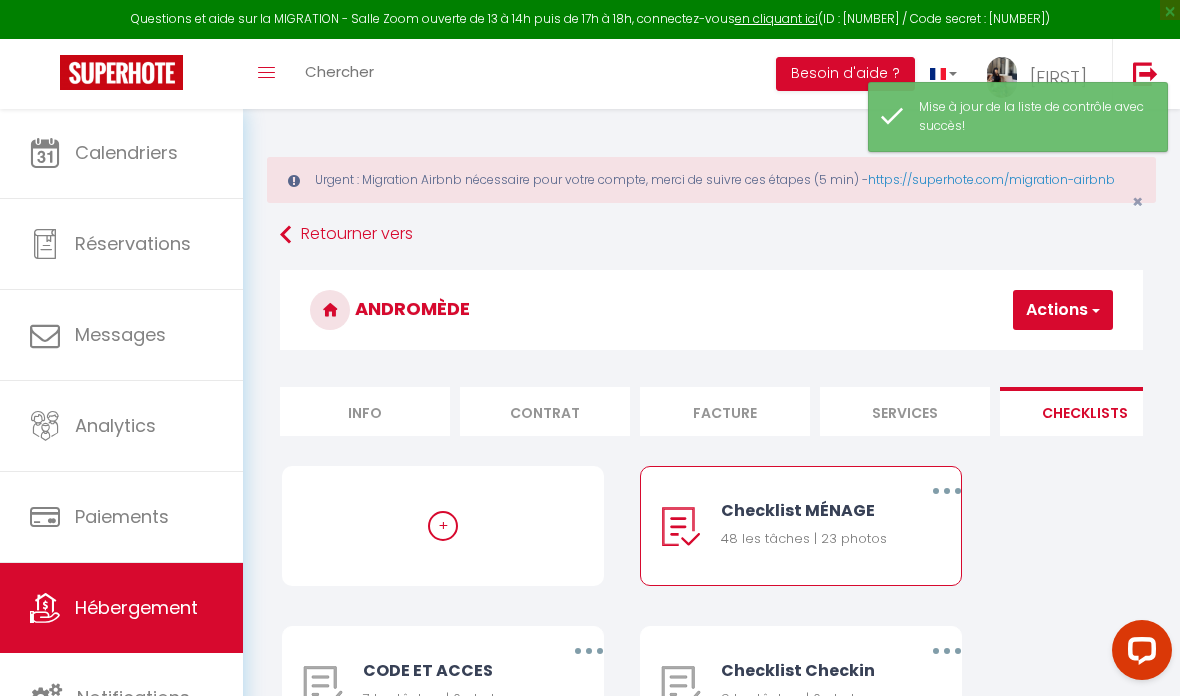 select 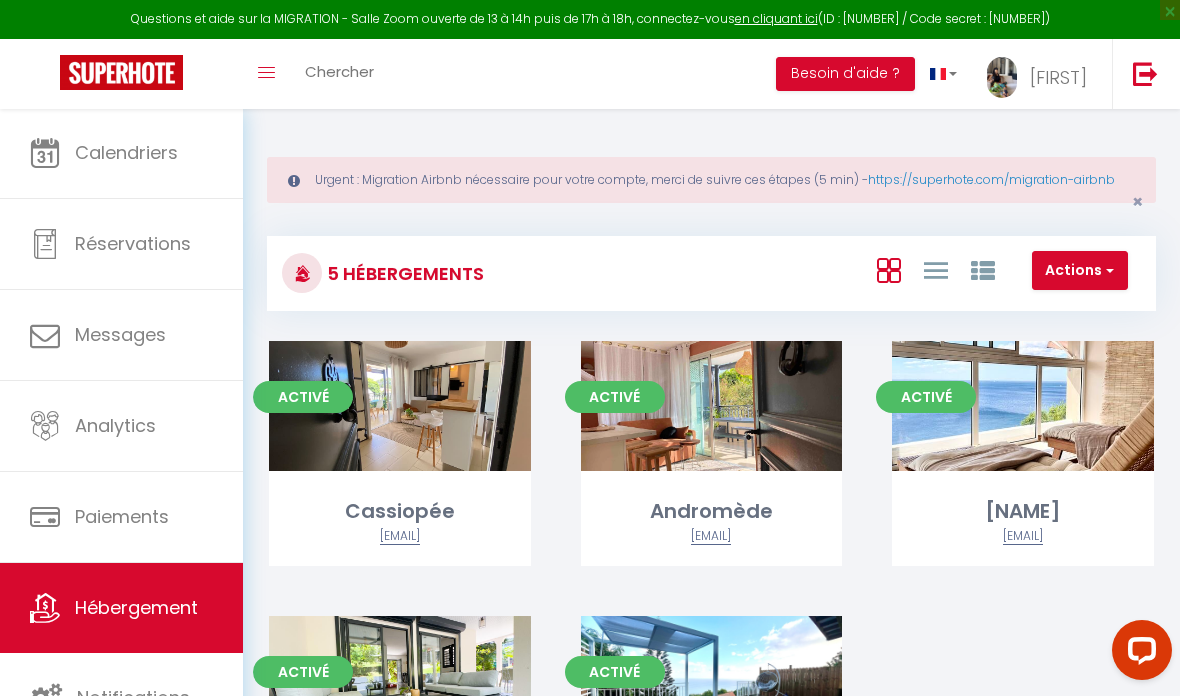 click on "Editer" at bounding box center [400, 406] 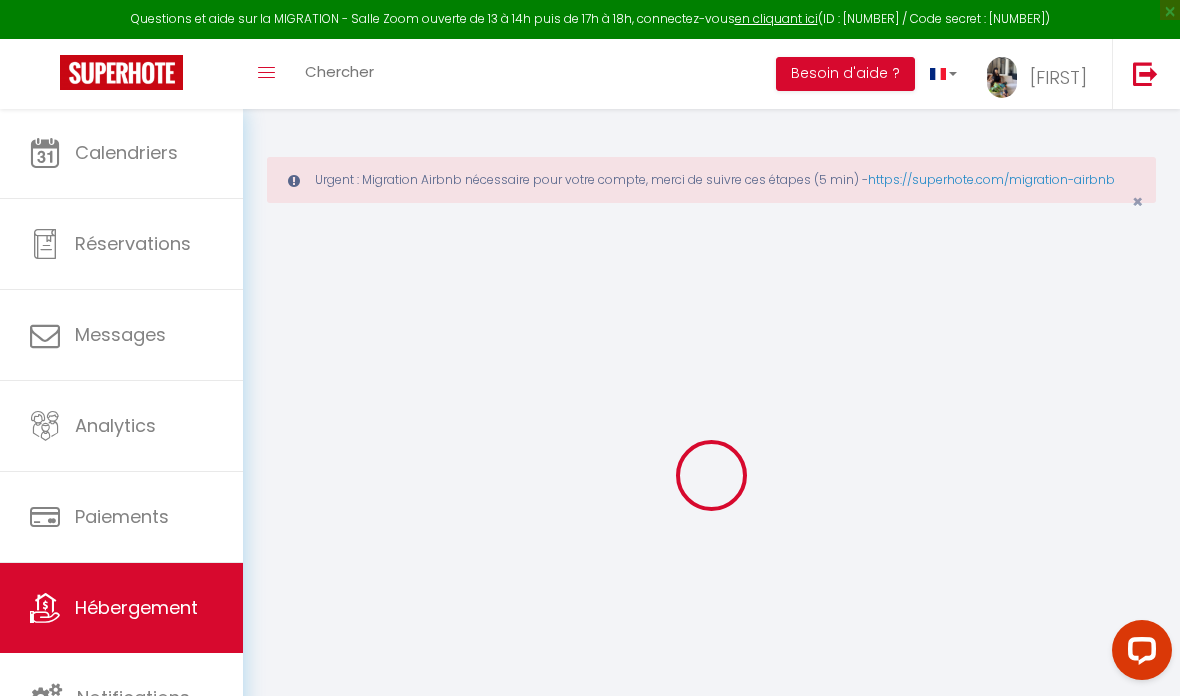 select 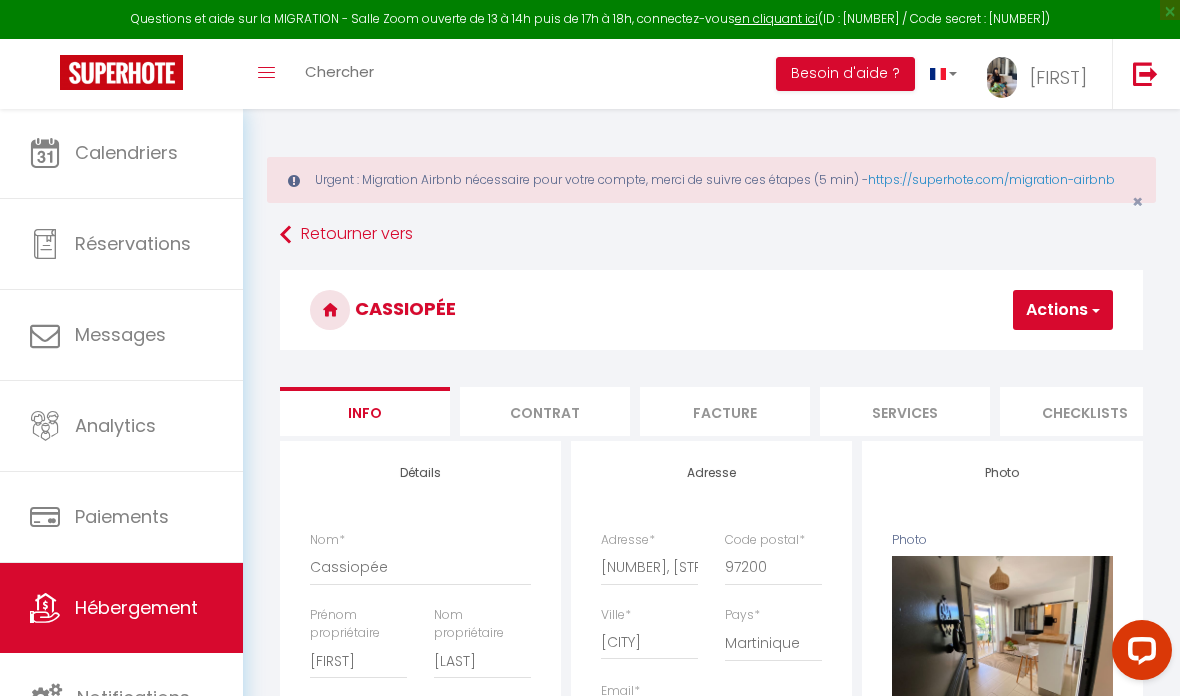 click on "Checklists" at bounding box center (1085, 411) 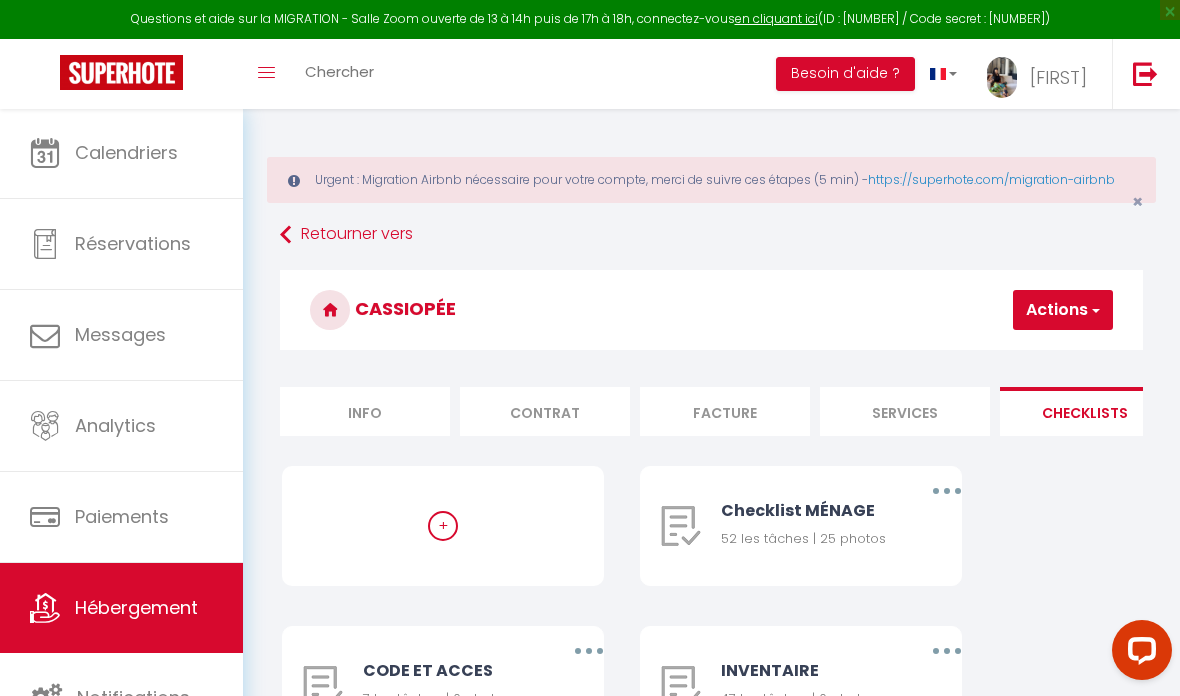 click at bounding box center [947, 491] 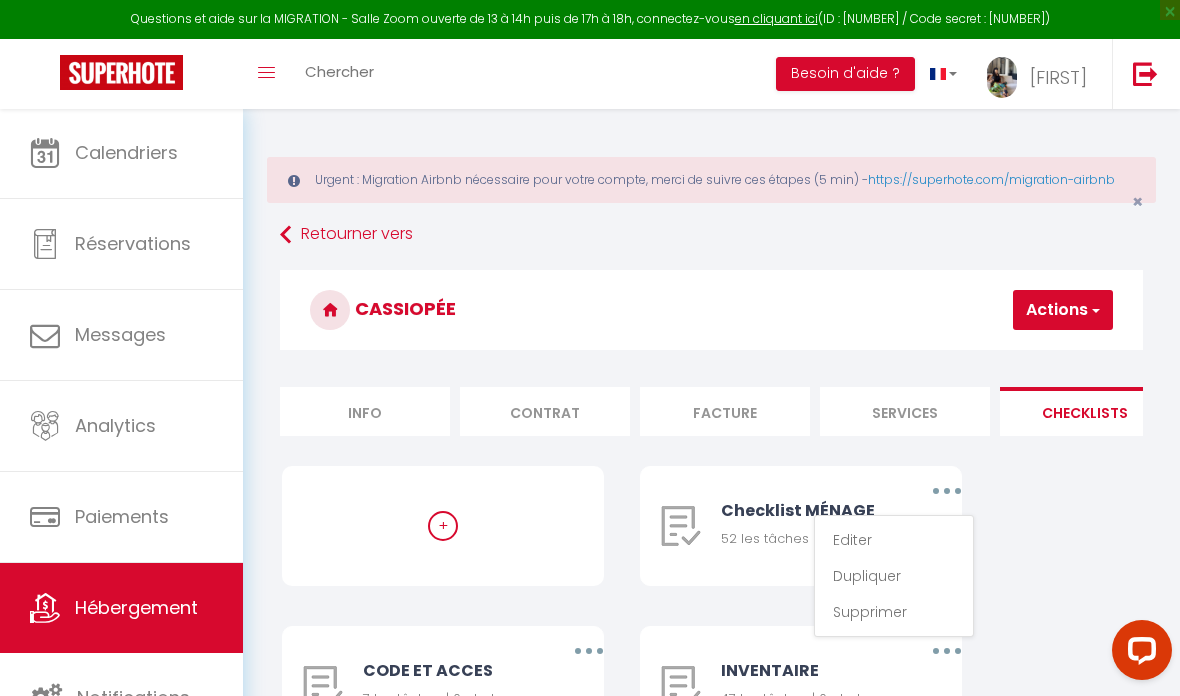 click on "Editer" at bounding box center [894, 540] 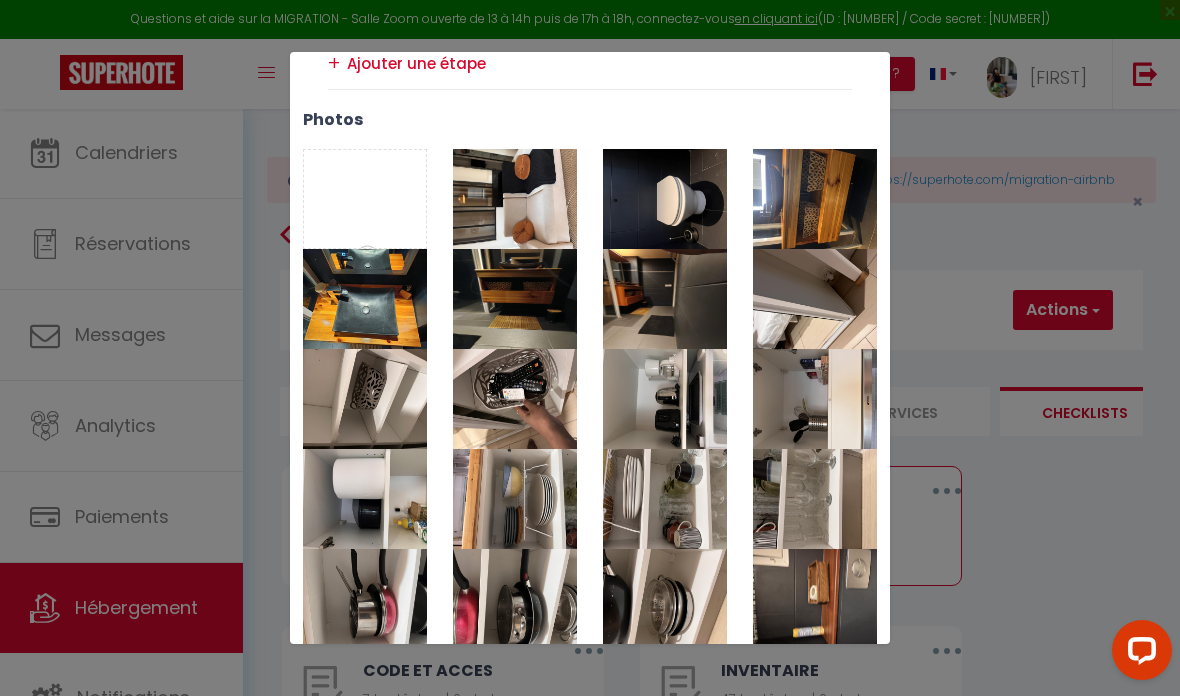 scroll, scrollTop: 3854, scrollLeft: 0, axis: vertical 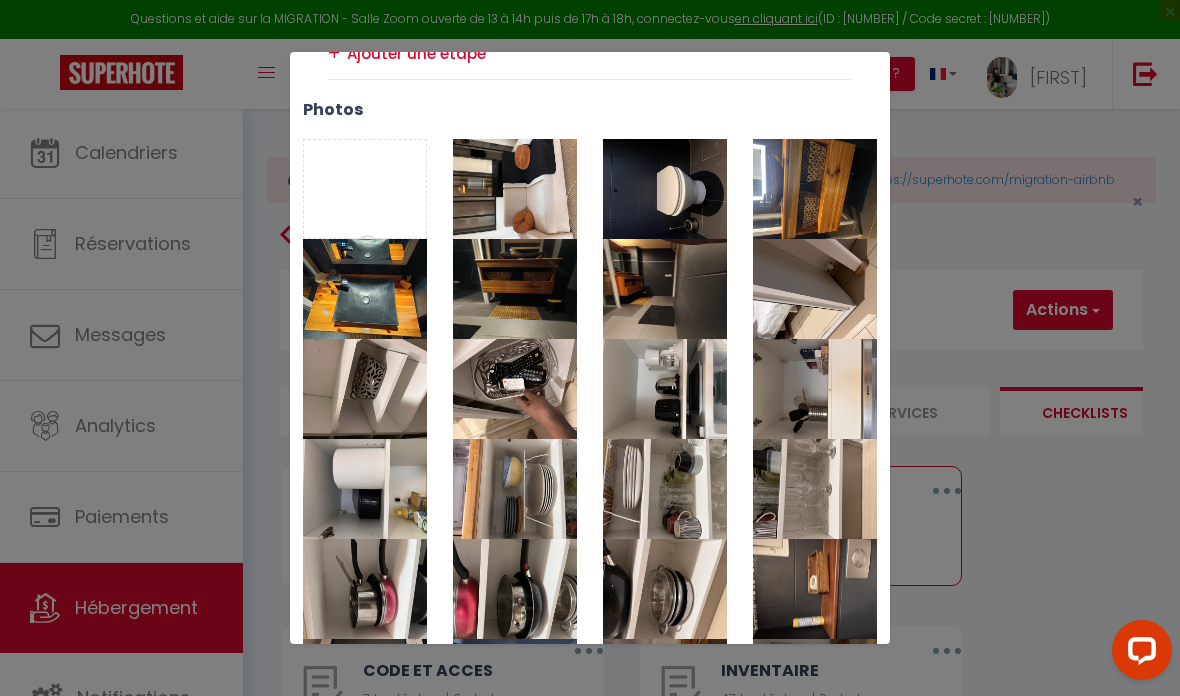 click on "Photo" at bounding box center (365, 189) 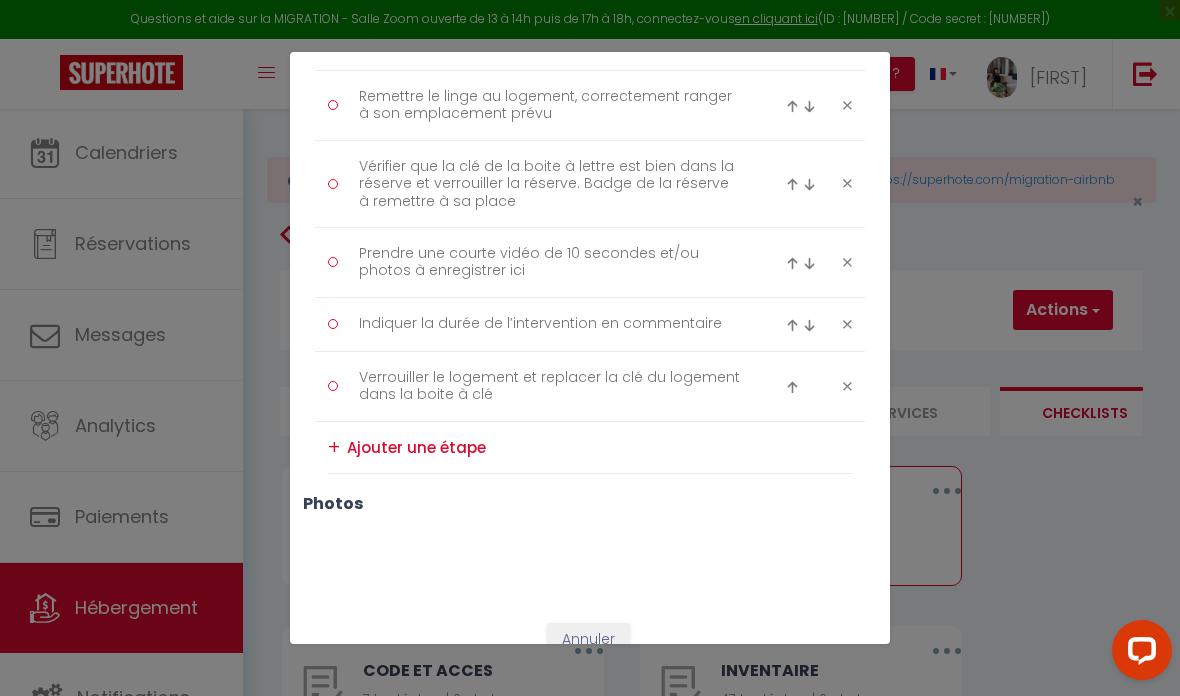 scroll, scrollTop: 3458, scrollLeft: 0, axis: vertical 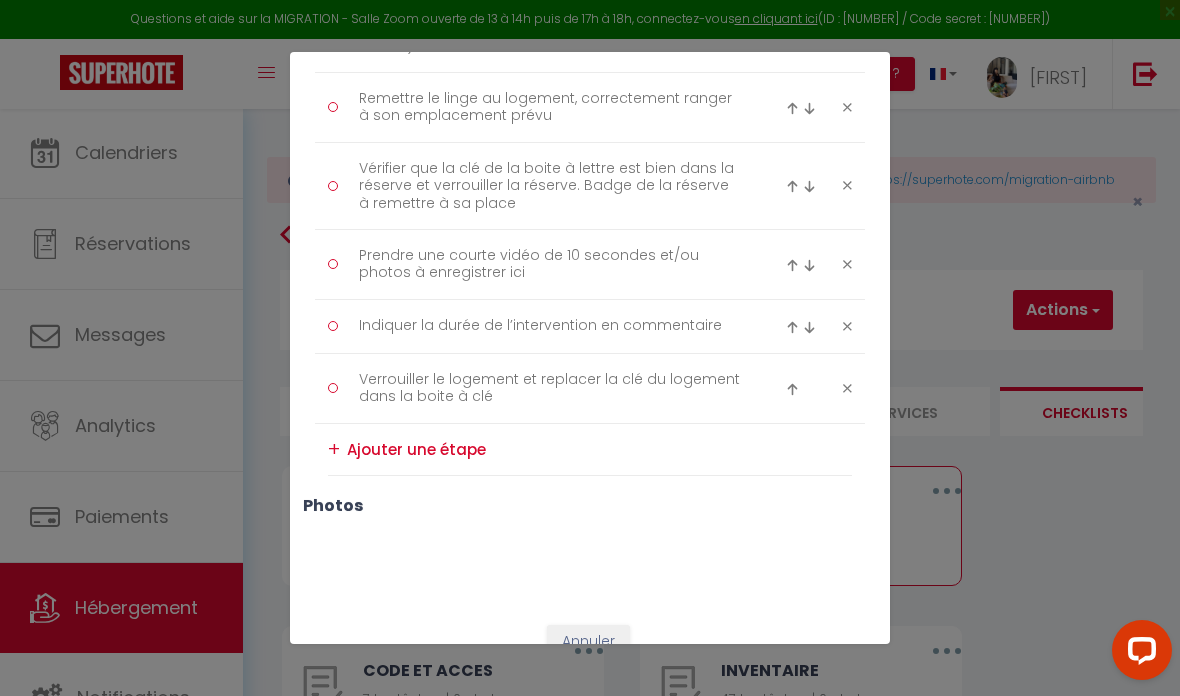 type 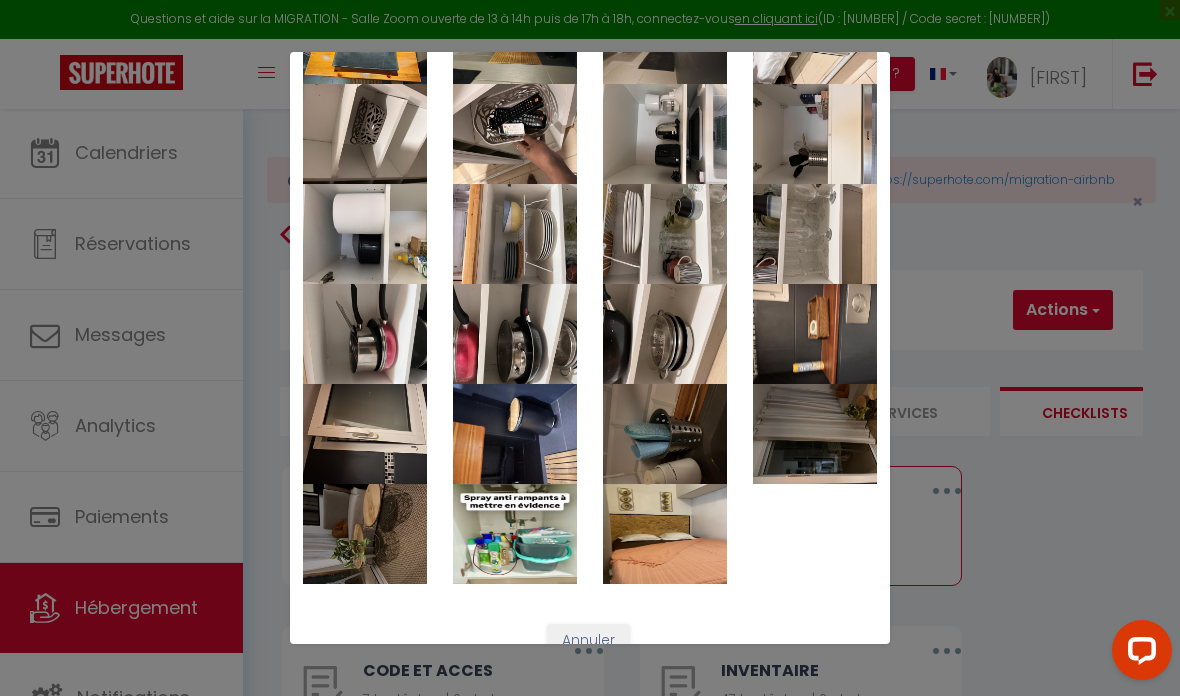scroll, scrollTop: 4108, scrollLeft: 0, axis: vertical 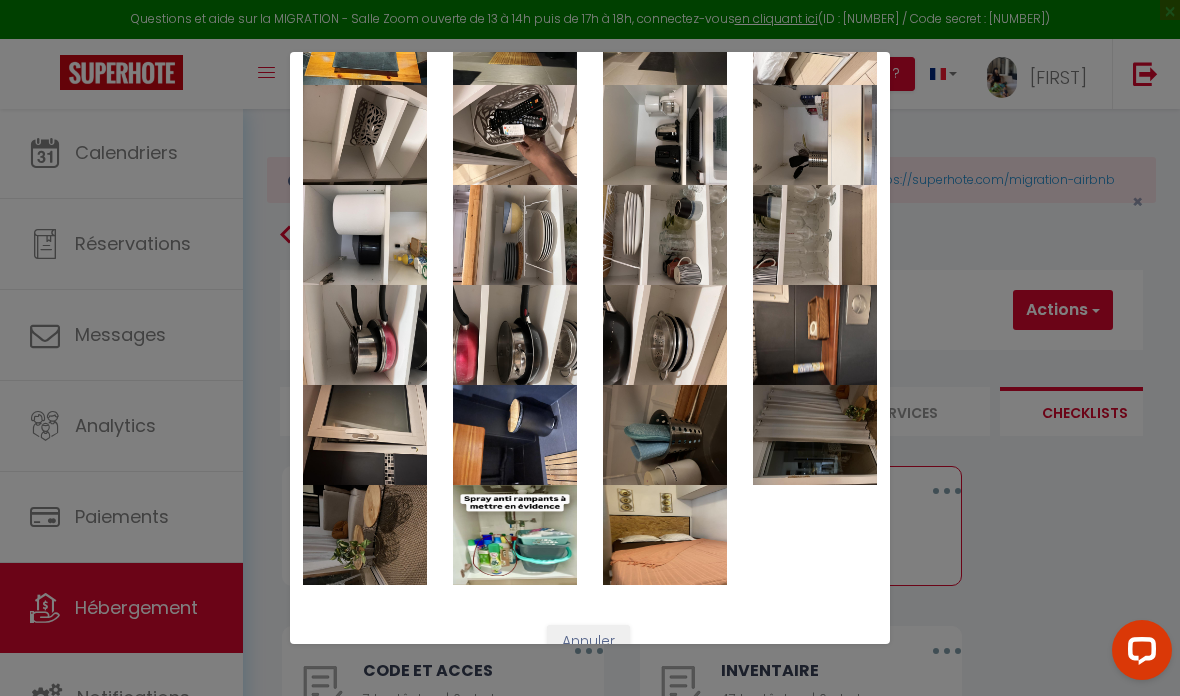 click on "Enregistrer" at bounding box center (595, 678) 